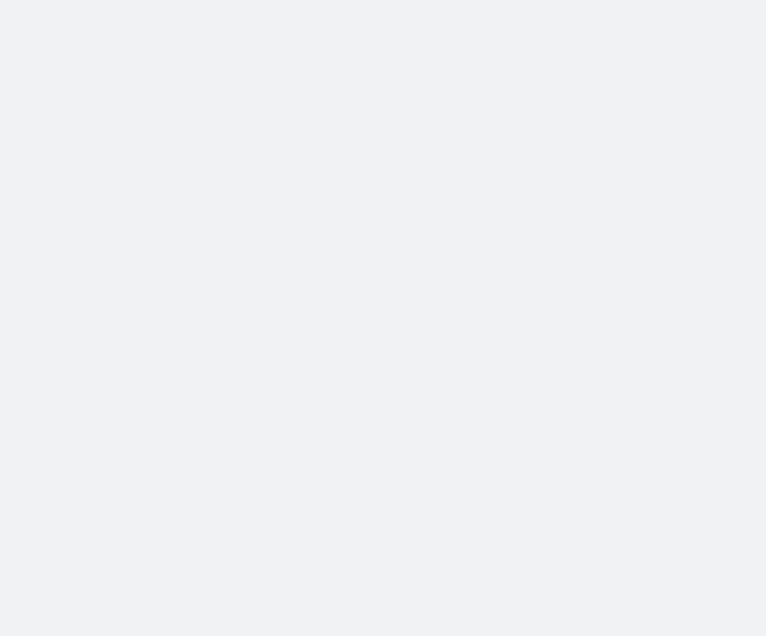 scroll, scrollTop: 0, scrollLeft: 0, axis: both 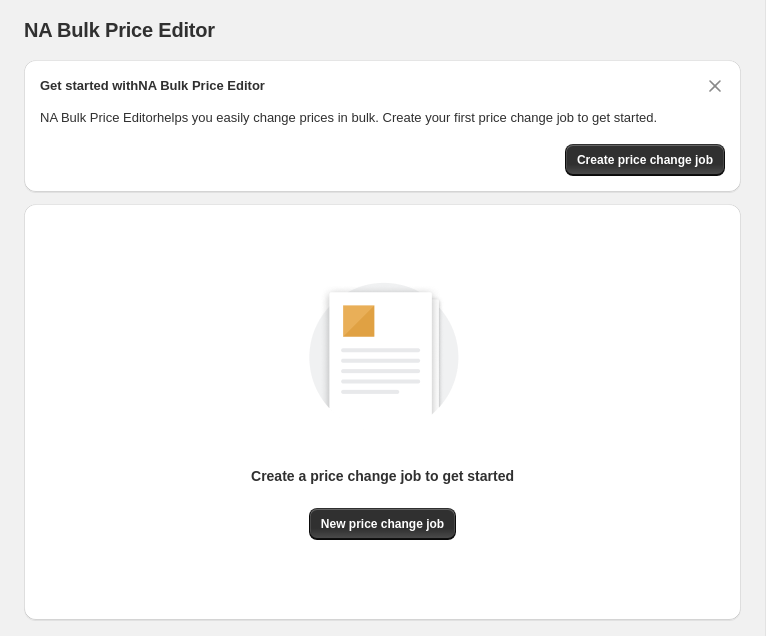 click on "NA Bulk Price Editor" at bounding box center [382, 30] 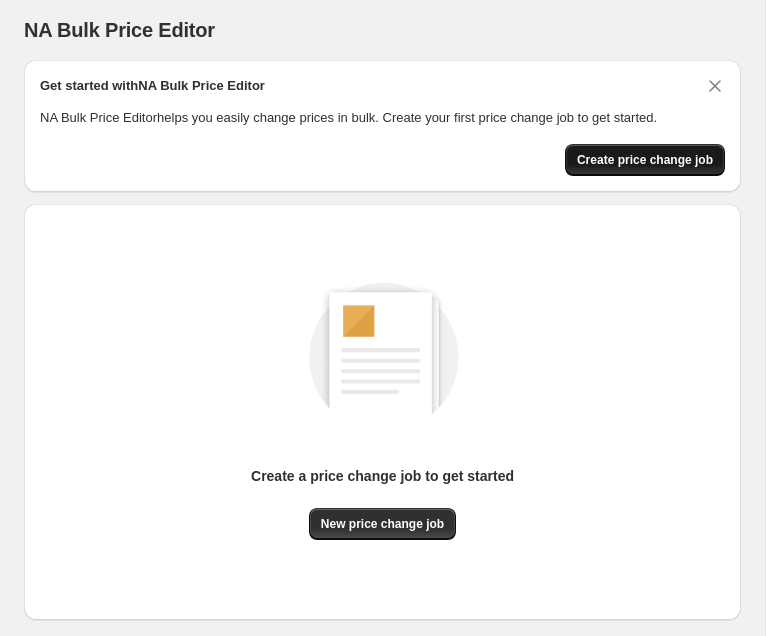 click on "Create price change job" at bounding box center [645, 160] 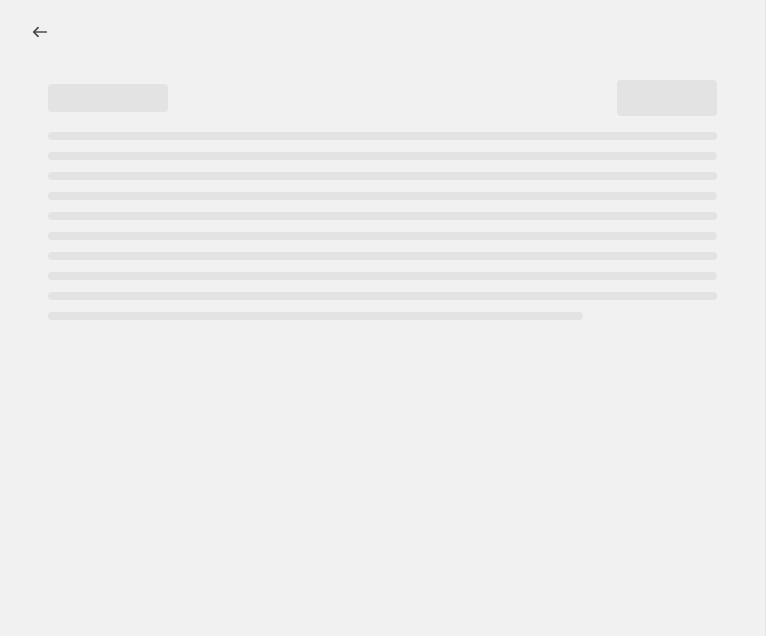 select on "percentage" 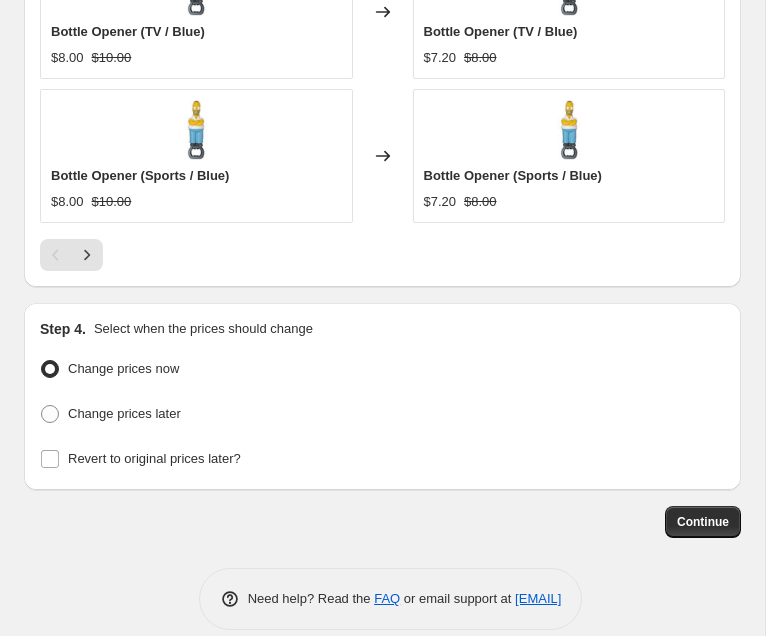 scroll, scrollTop: 2077, scrollLeft: 0, axis: vertical 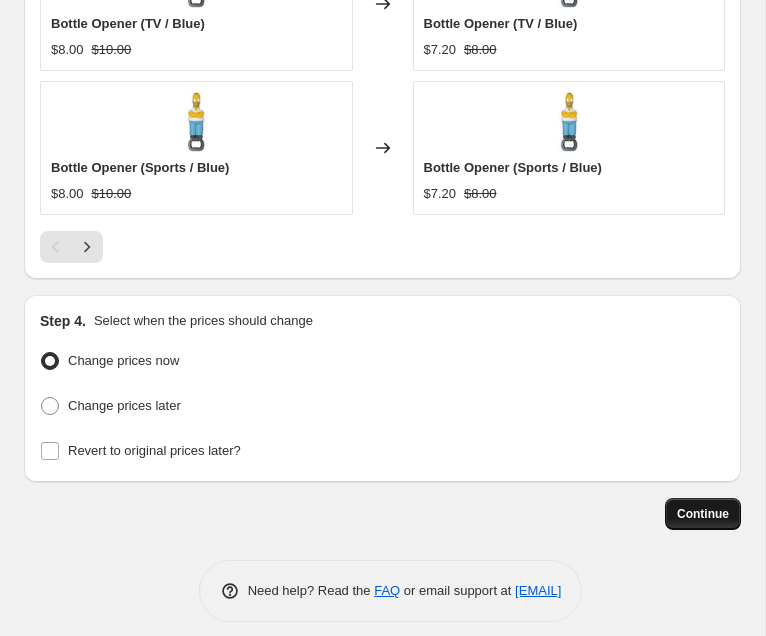 click on "Continue" at bounding box center [703, 514] 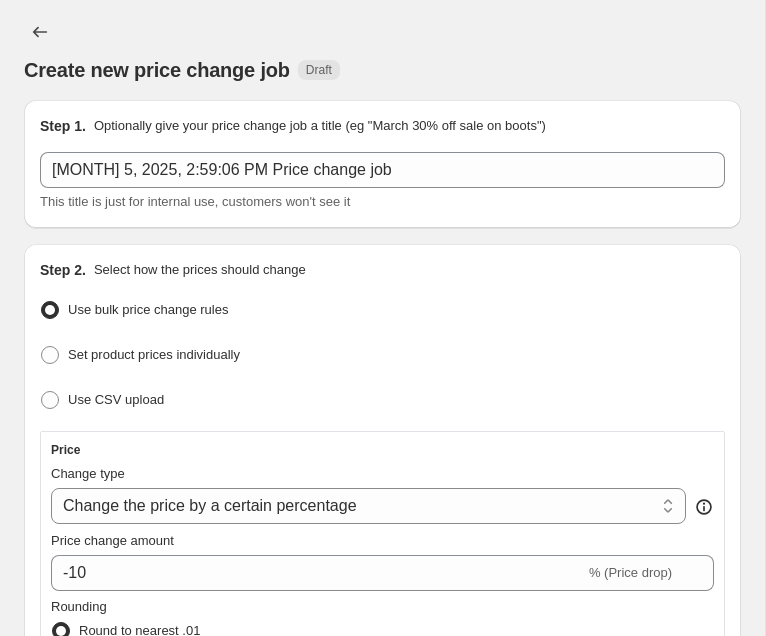 scroll, scrollTop: 2077, scrollLeft: 0, axis: vertical 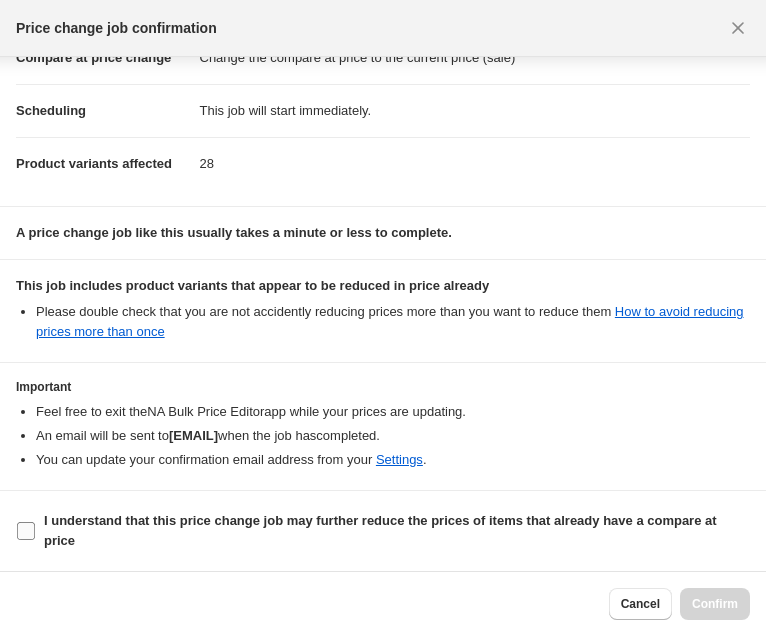 click on "I understand that this price change job may further reduce the prices of items that already have a compare at price" at bounding box center [26, 531] 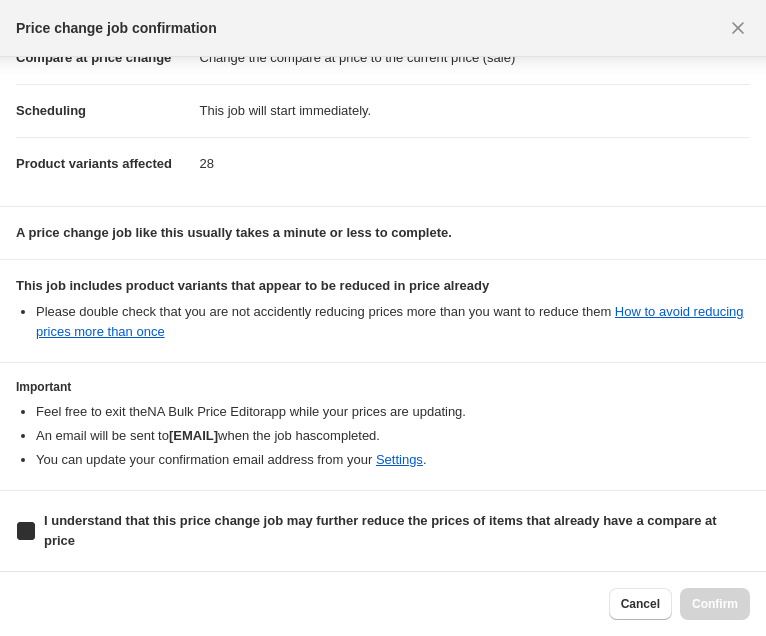 checkbox on "true" 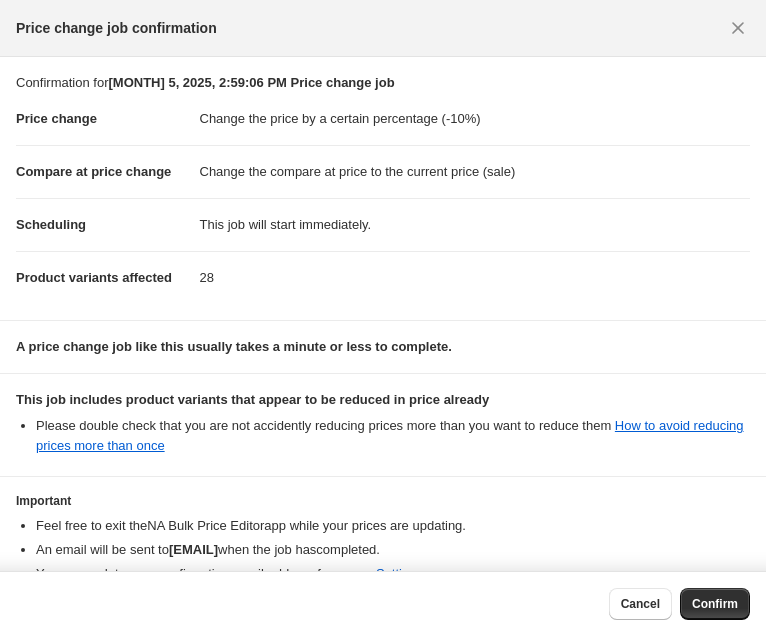 scroll, scrollTop: 114, scrollLeft: 0, axis: vertical 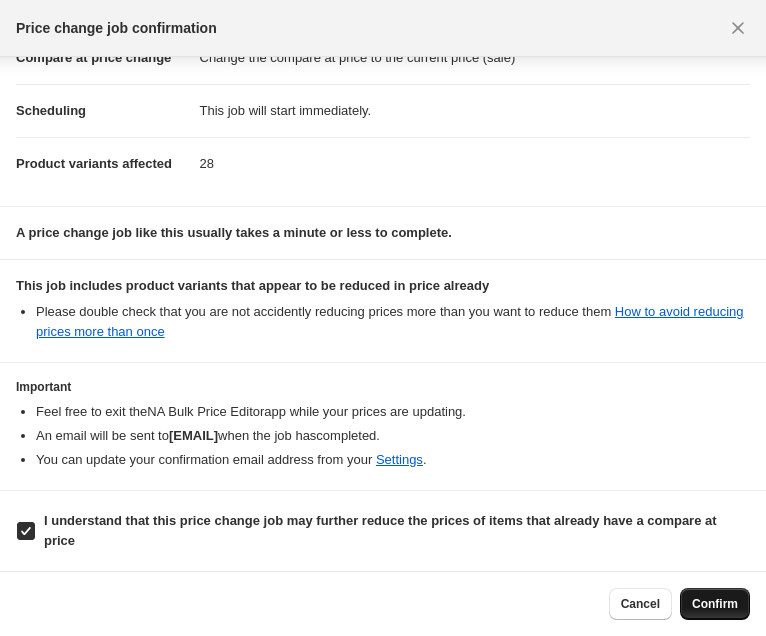 click on "Confirm" at bounding box center [715, 604] 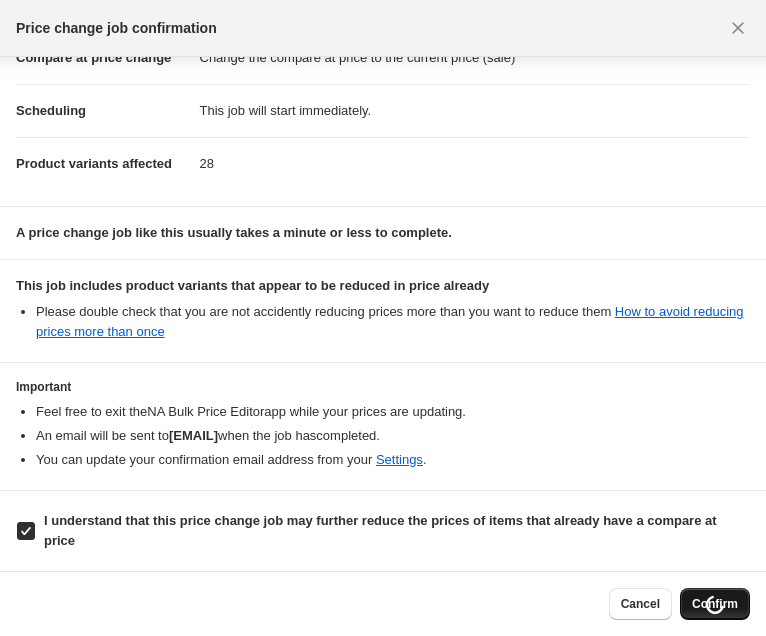 scroll, scrollTop: 2137, scrollLeft: 0, axis: vertical 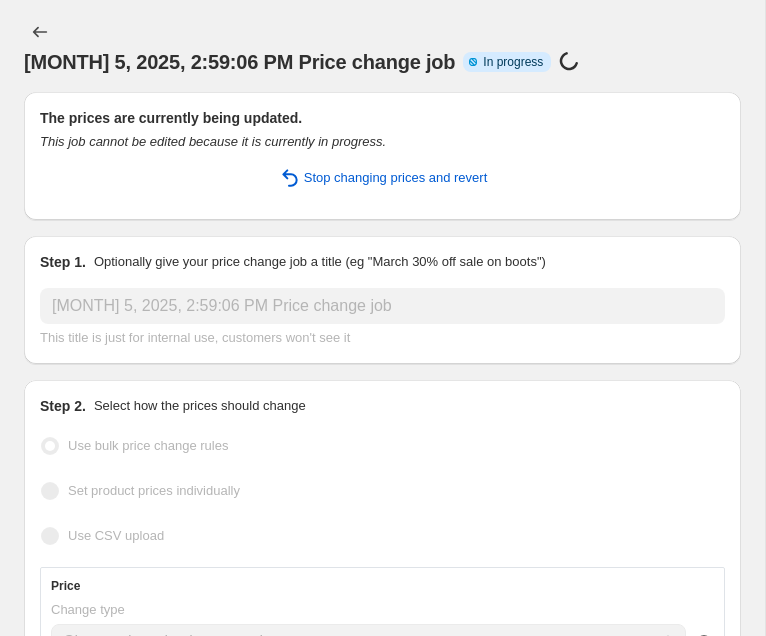 select on "percentage" 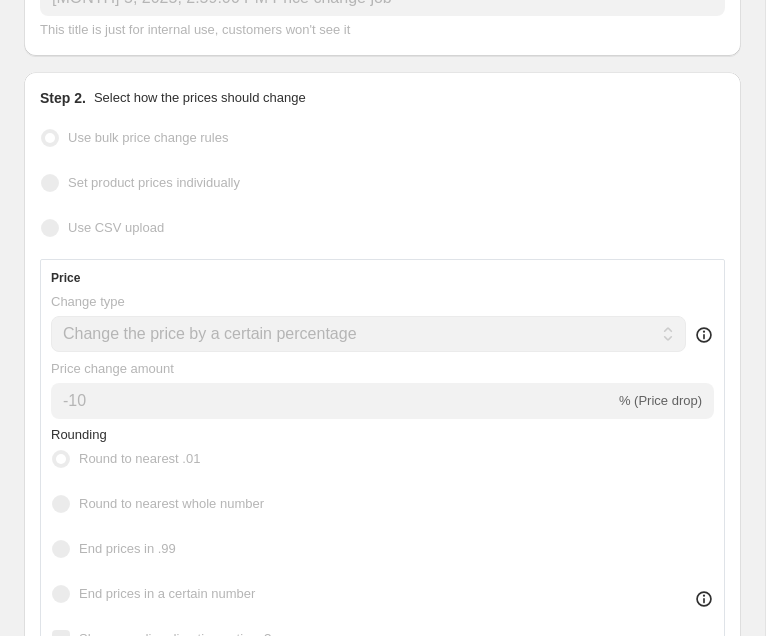 scroll, scrollTop: 0, scrollLeft: 0, axis: both 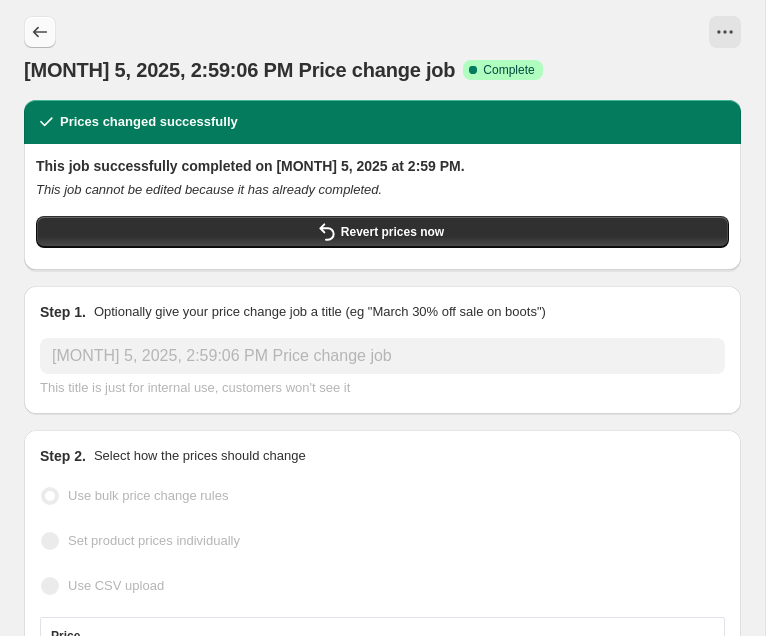 click 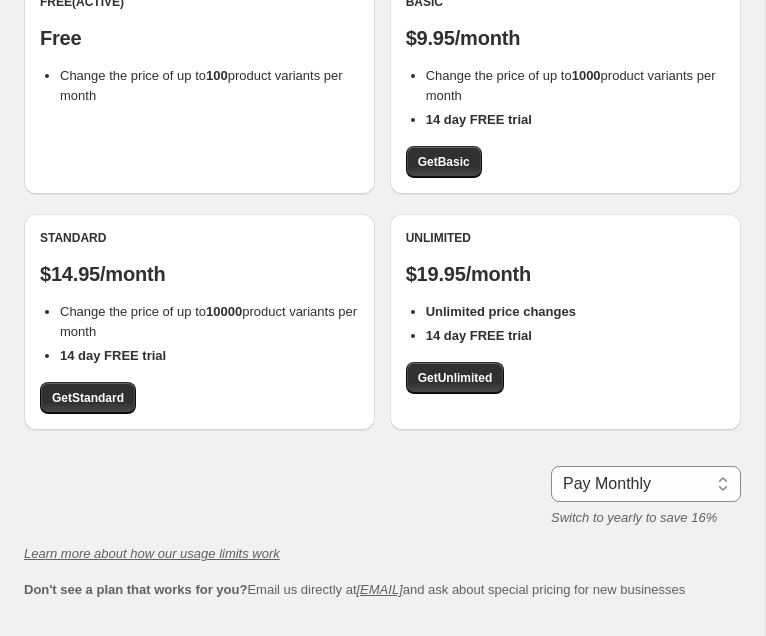scroll, scrollTop: 0, scrollLeft: 0, axis: both 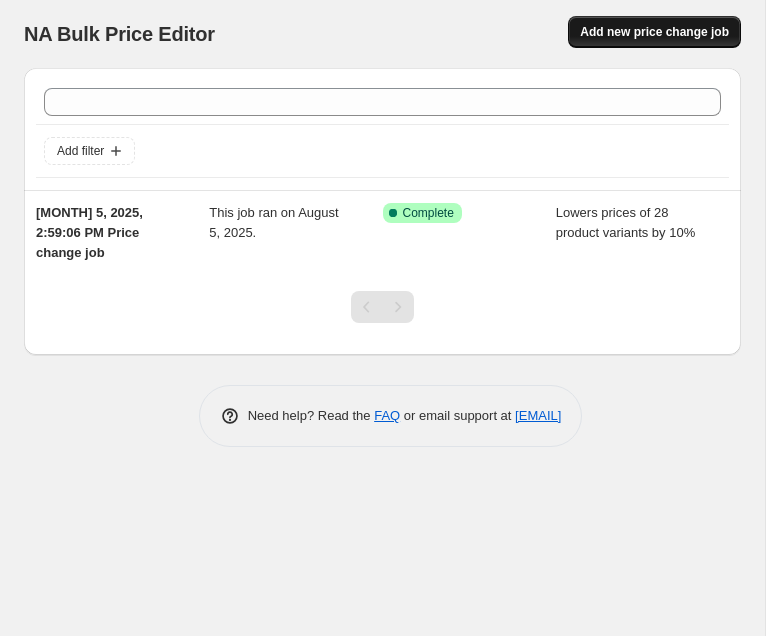 click on "Add new price change job" at bounding box center [654, 32] 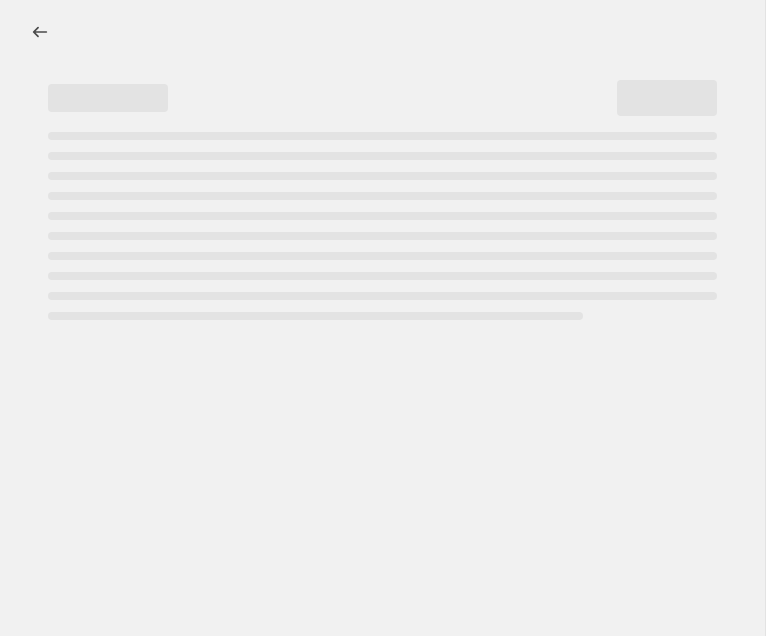 select on "percentage" 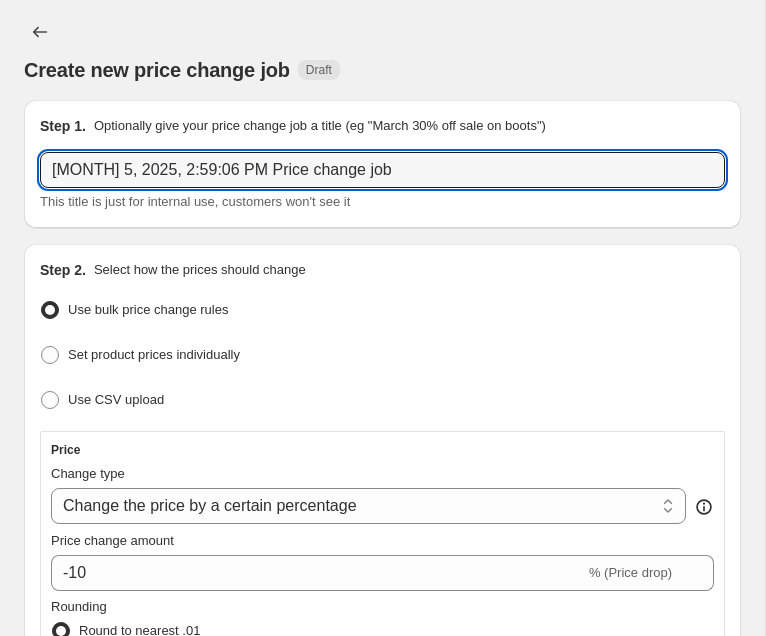 drag, startPoint x: 398, startPoint y: 171, endPoint x: 19, endPoint y: 146, distance: 379.82364 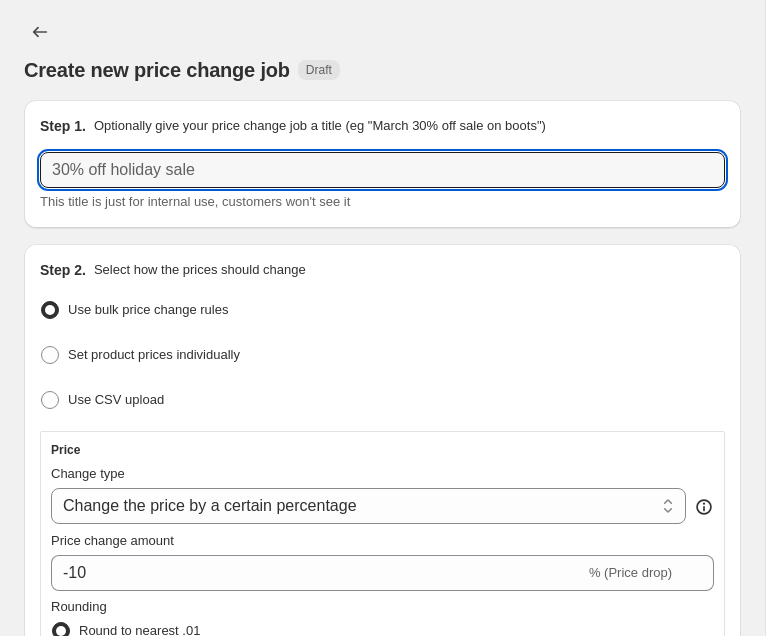 type 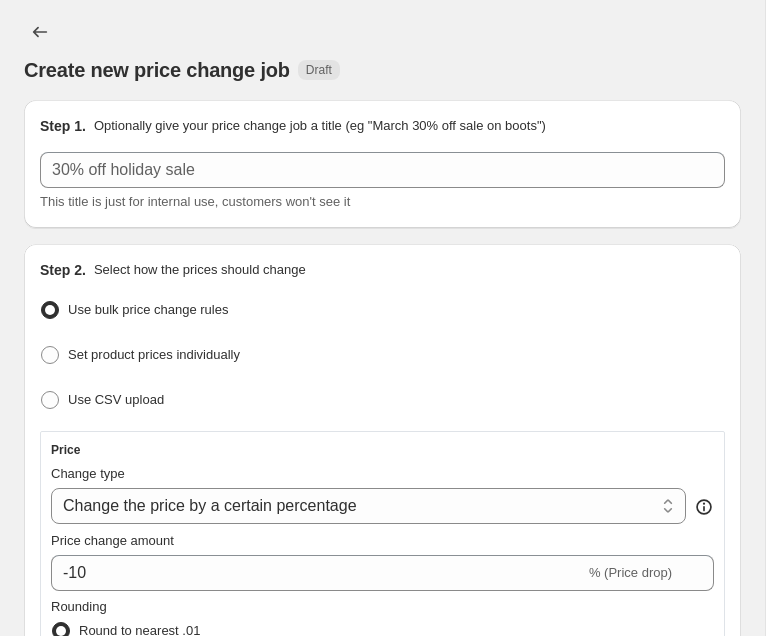 click on "Create new price change job Draft" at bounding box center (382, 50) 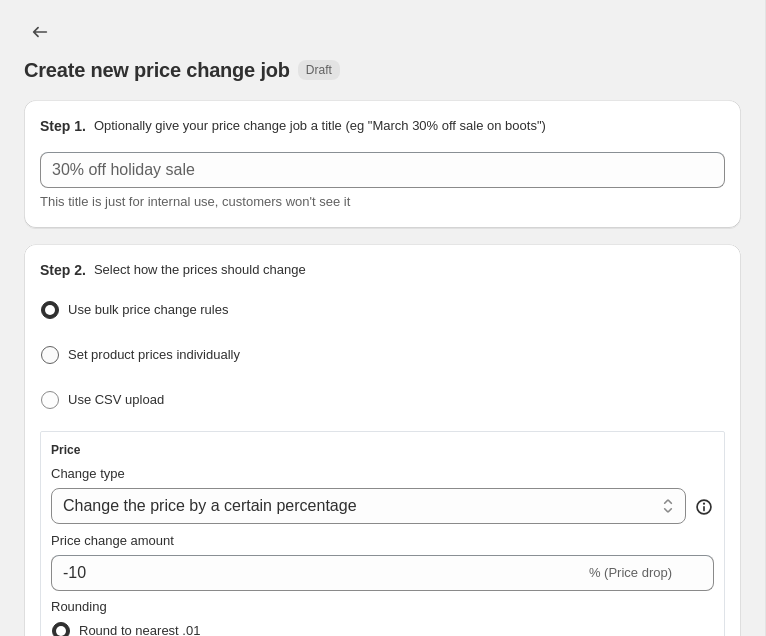 click at bounding box center [50, 355] 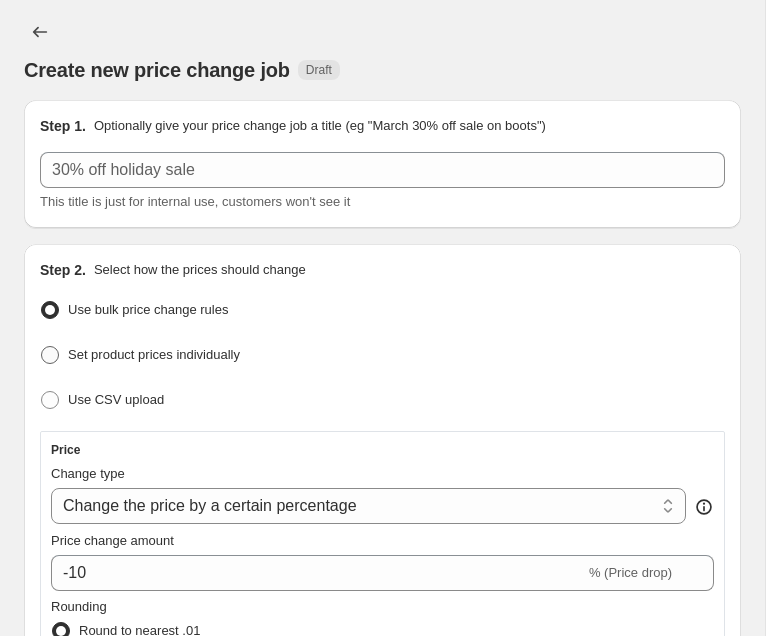 radio on "true" 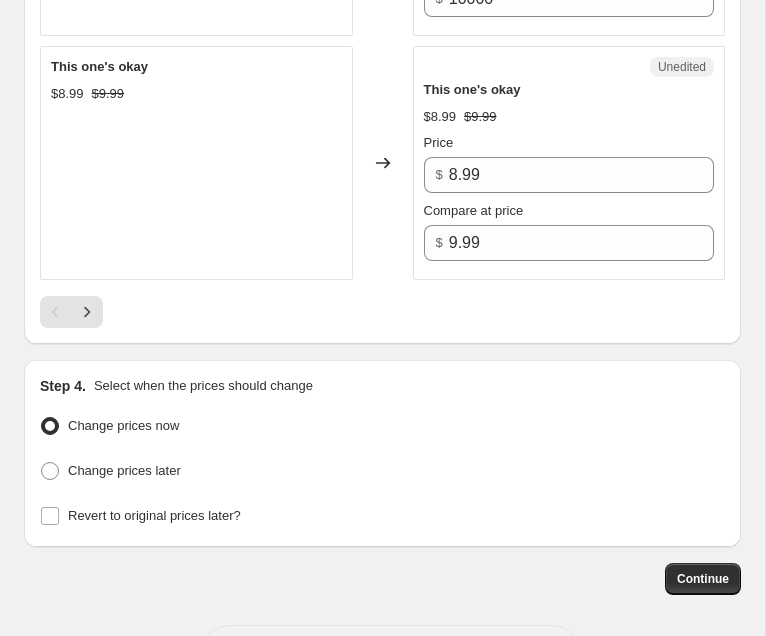 scroll, scrollTop: 5463, scrollLeft: 0, axis: vertical 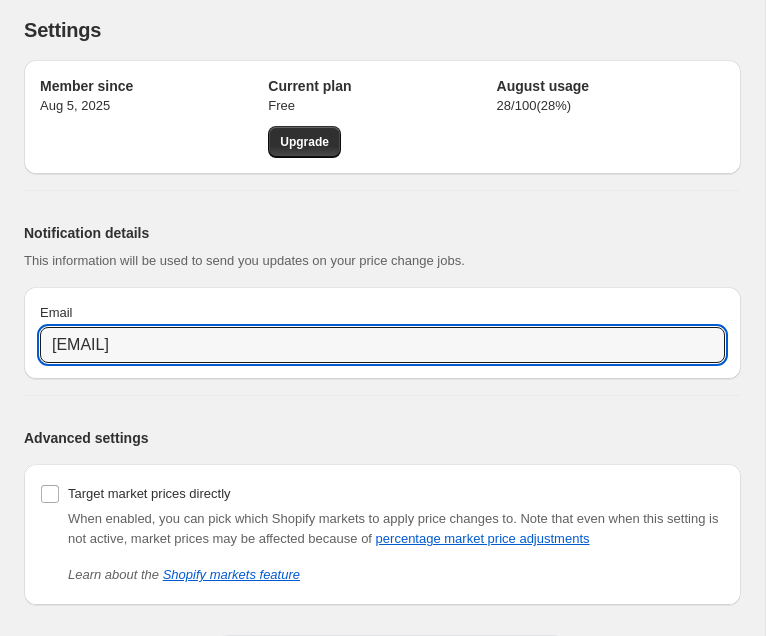 drag, startPoint x: 277, startPoint y: 349, endPoint x: 11, endPoint y: 338, distance: 266.22736 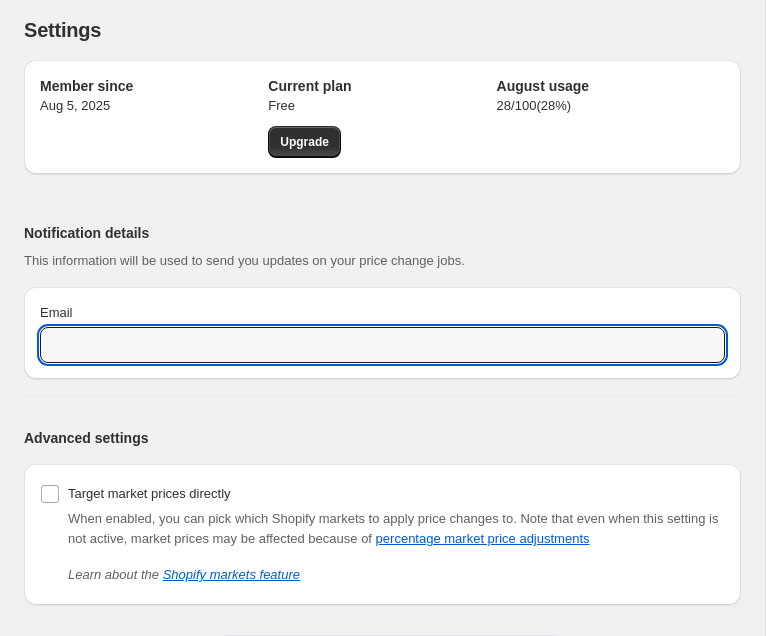 click on "Notification details This information will be used to send you updates on your price change jobs." at bounding box center (382, 239) 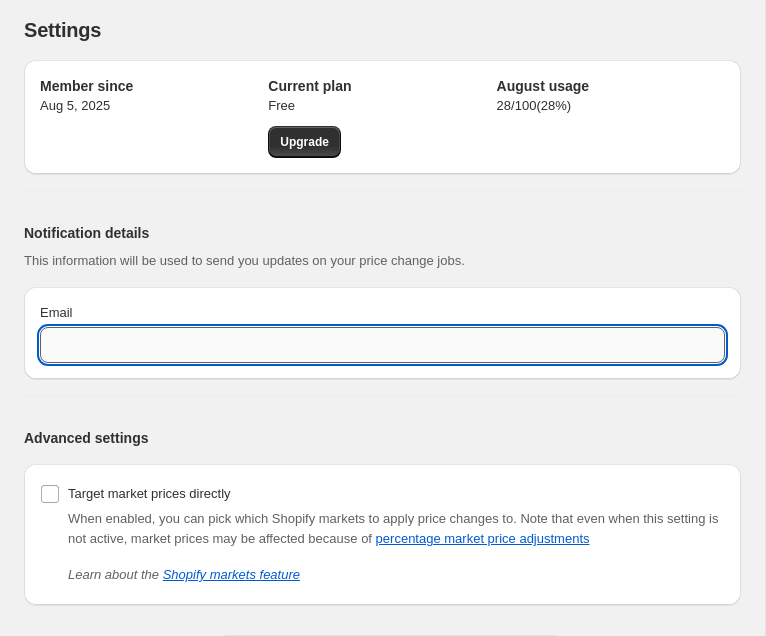 click on "Email" at bounding box center [382, 345] 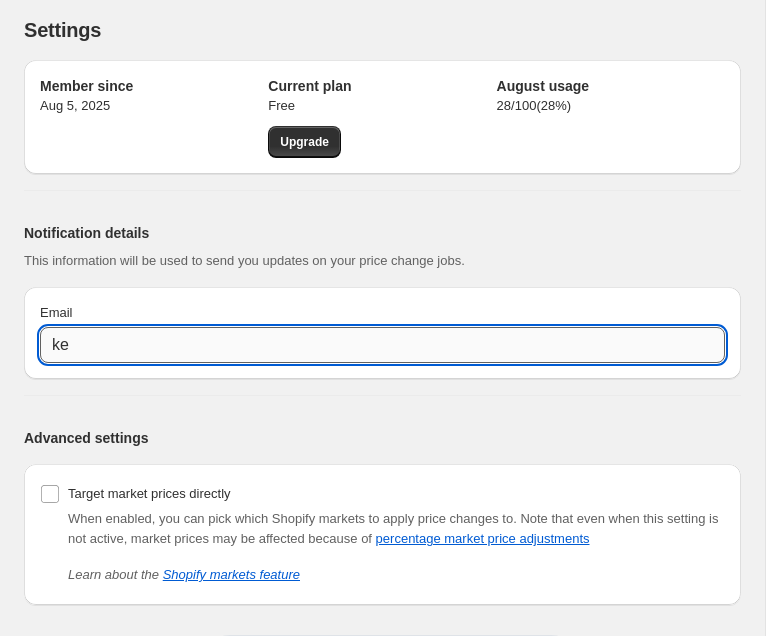 type on "k" 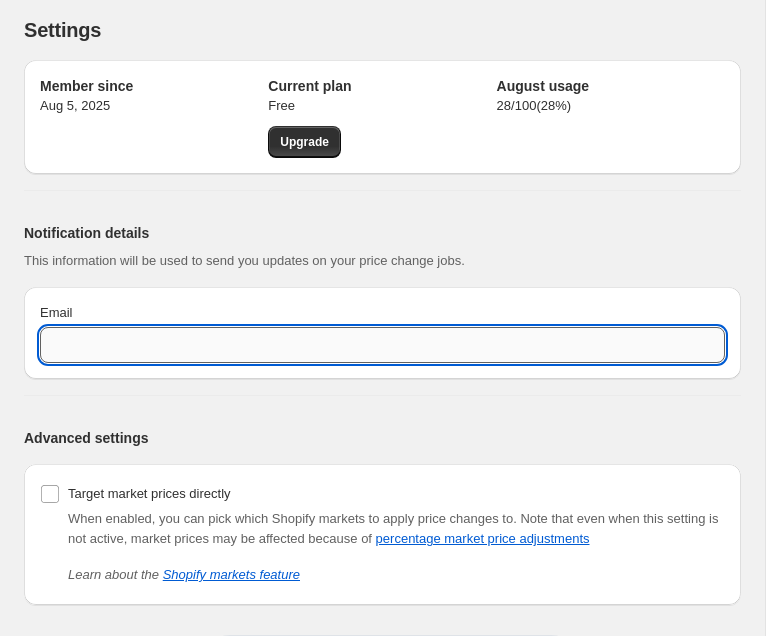 paste on "[EMAIL]" 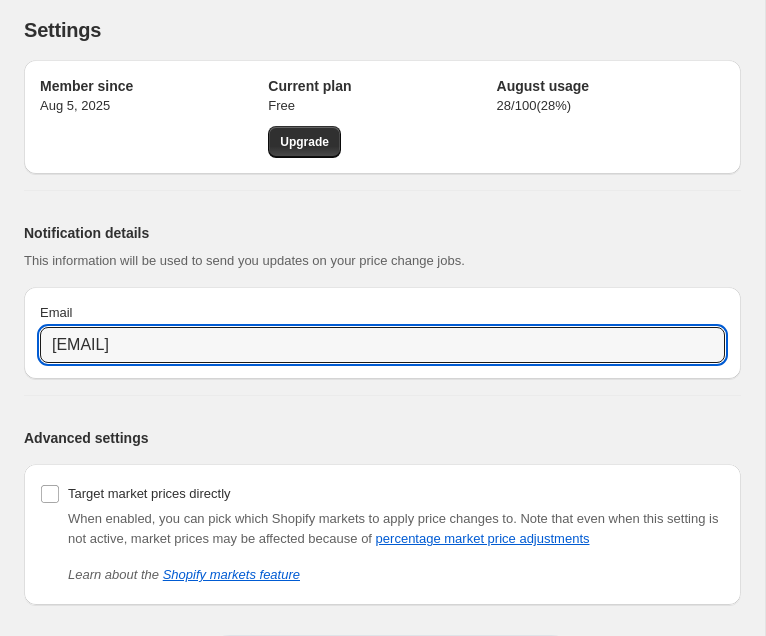 type on "[EMAIL]" 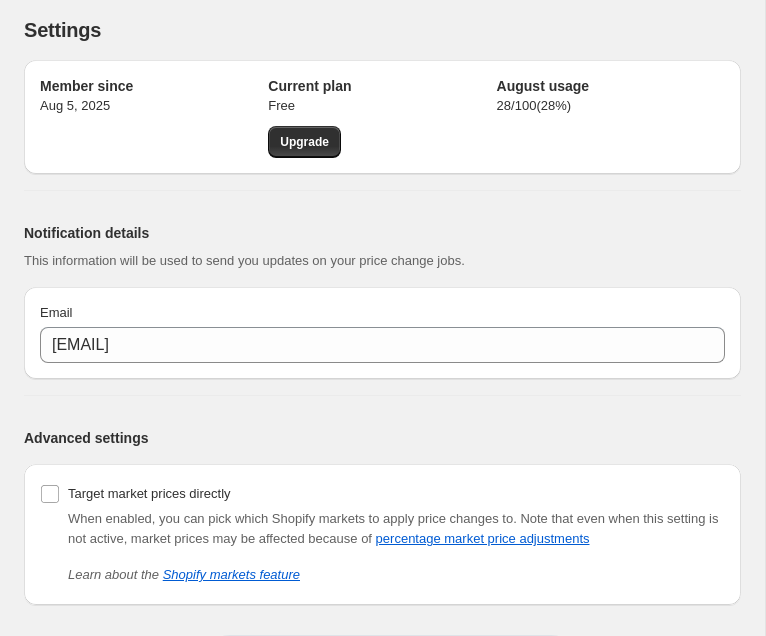 click on "Advanced settings" at bounding box center (382, 430) 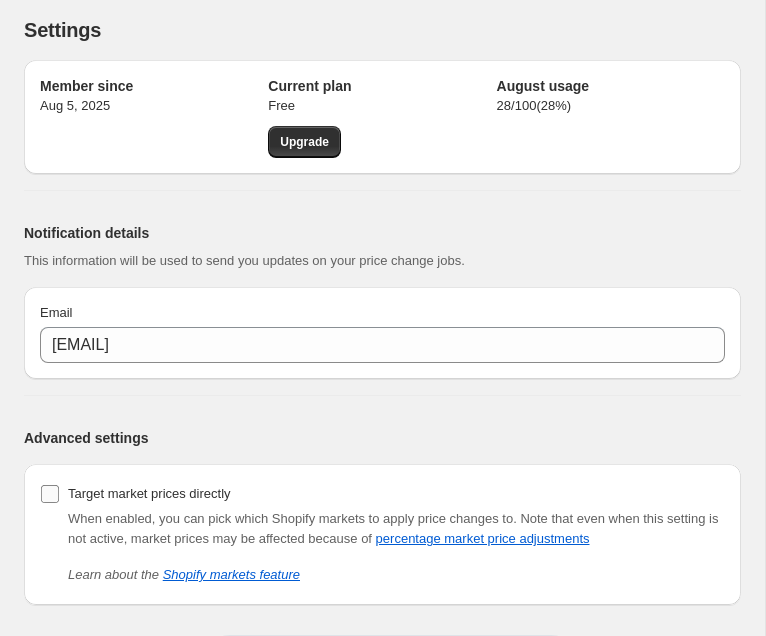 click on "Target market prices directly" at bounding box center (50, 494) 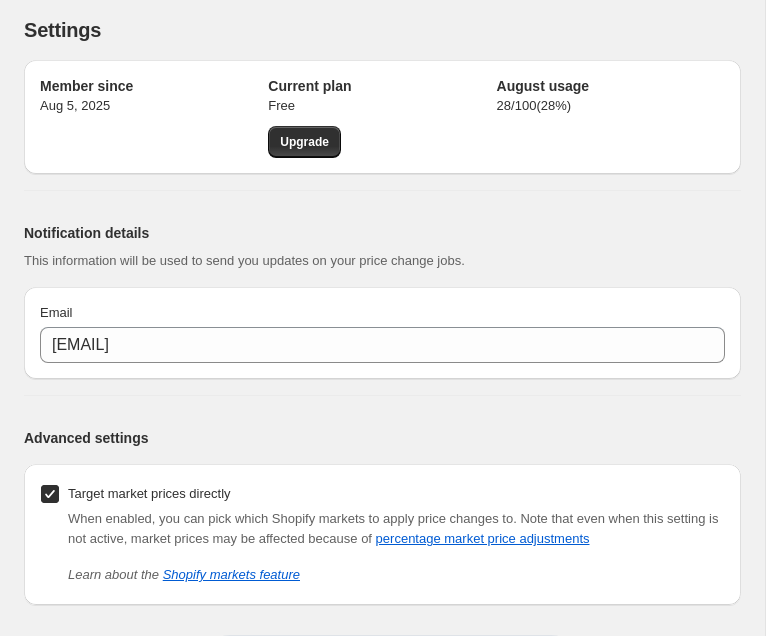 click on "Target market prices directly" at bounding box center [50, 494] 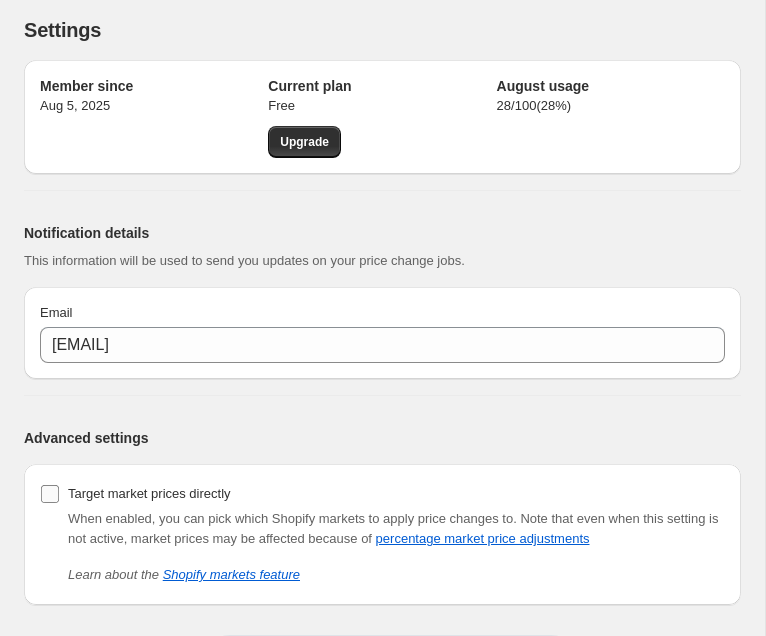 checkbox on "false" 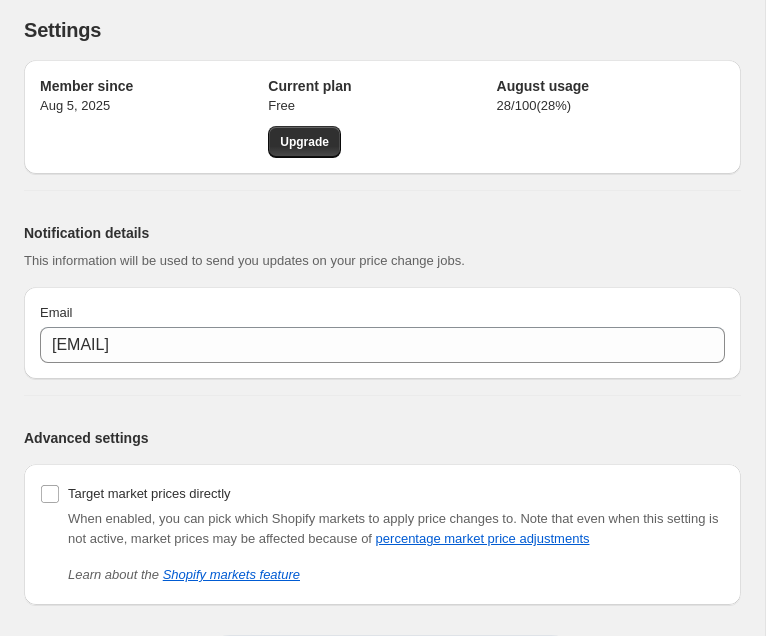 click on "Advanced settings" at bounding box center (374, 438) 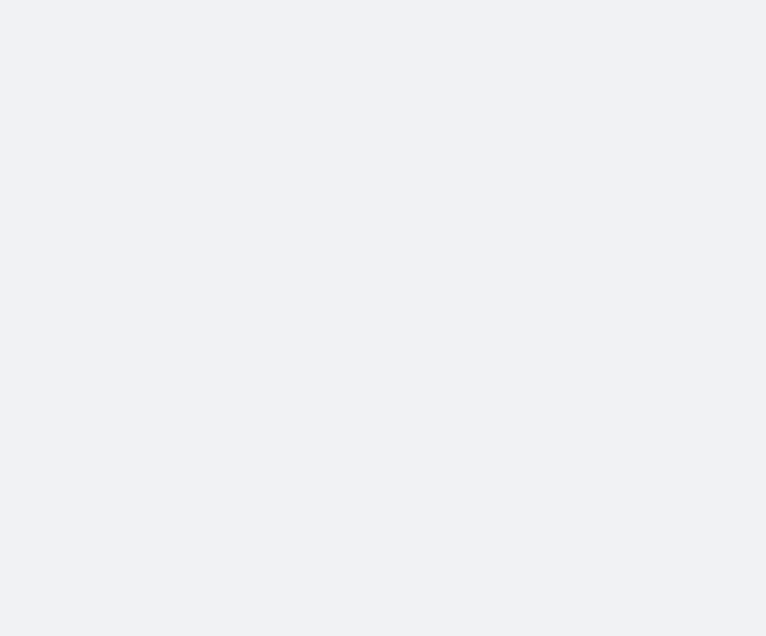 scroll, scrollTop: 0, scrollLeft: 0, axis: both 